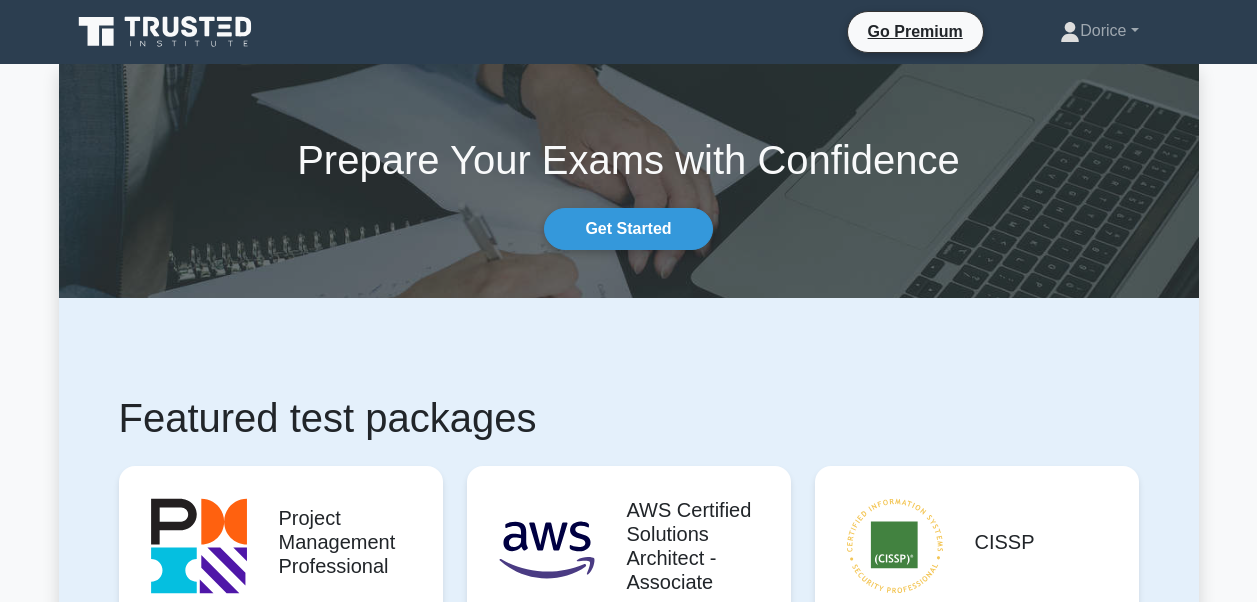 scroll, scrollTop: 0, scrollLeft: 0, axis: both 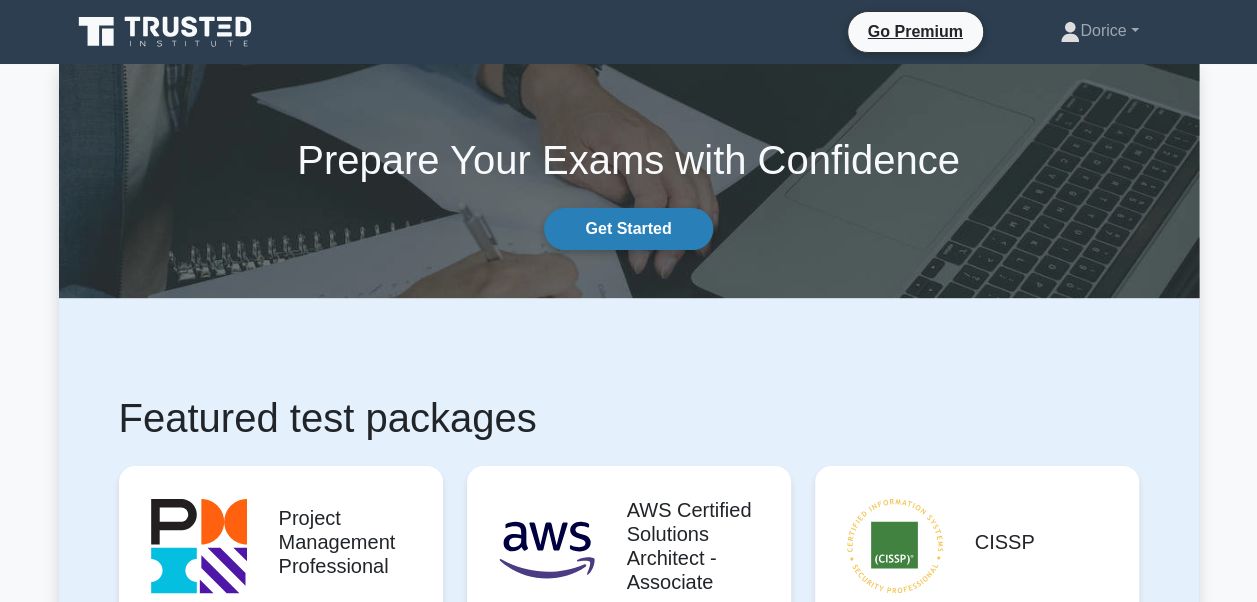 click on "Get Started" at bounding box center [628, 229] 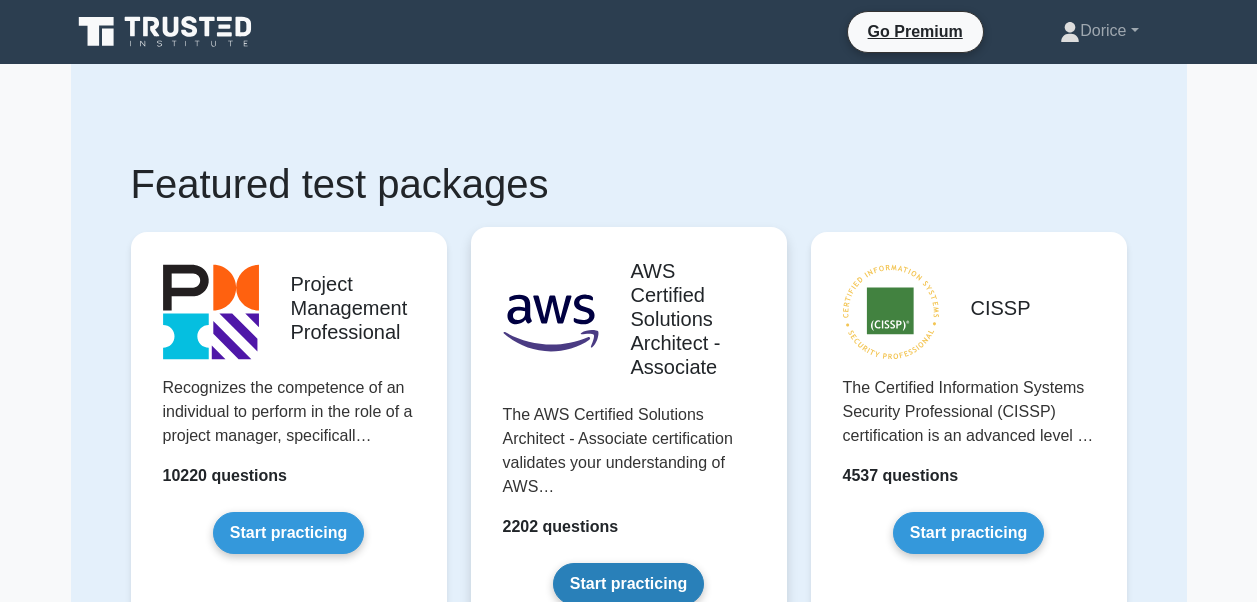 scroll, scrollTop: 0, scrollLeft: 0, axis: both 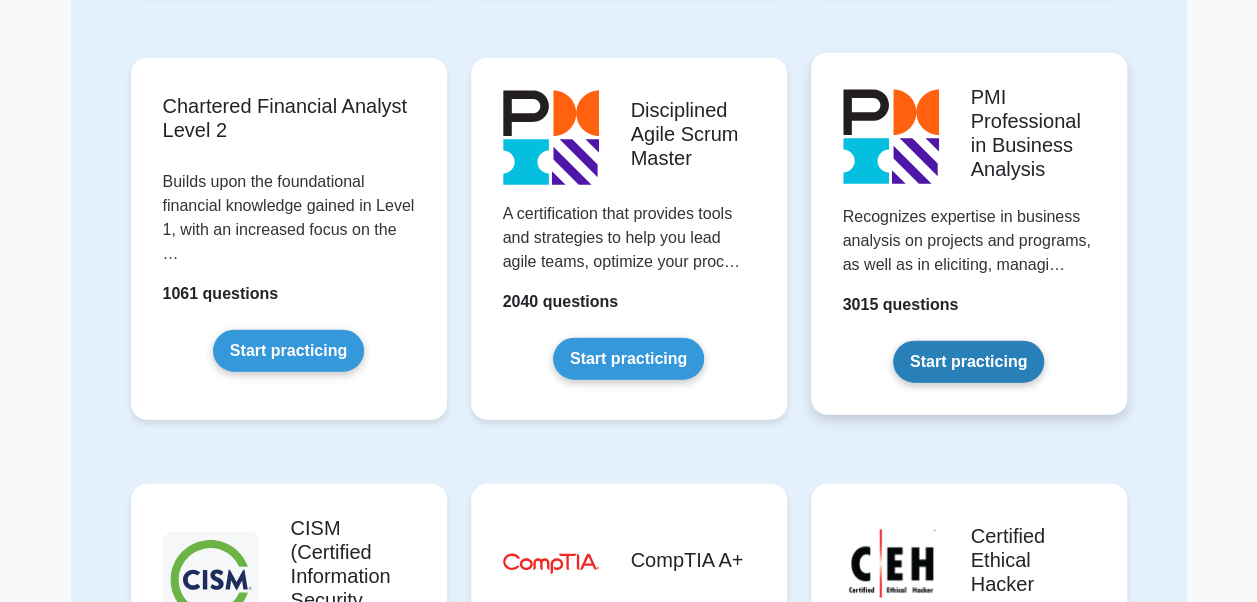 click on "Start practicing" at bounding box center [968, 362] 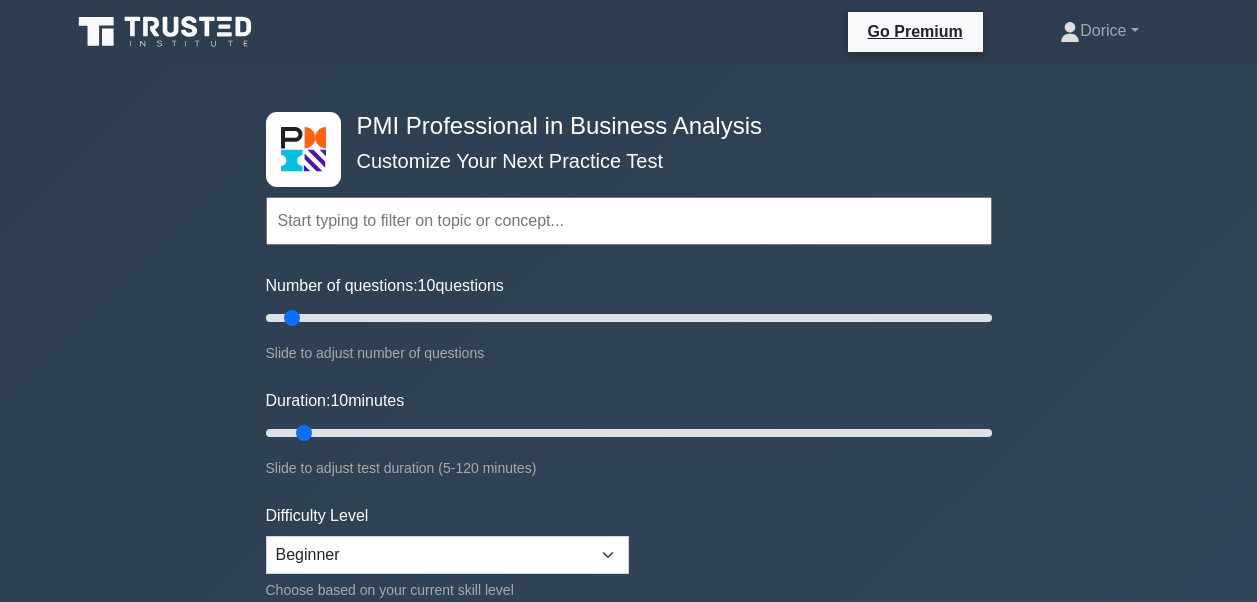 scroll, scrollTop: 0, scrollLeft: 0, axis: both 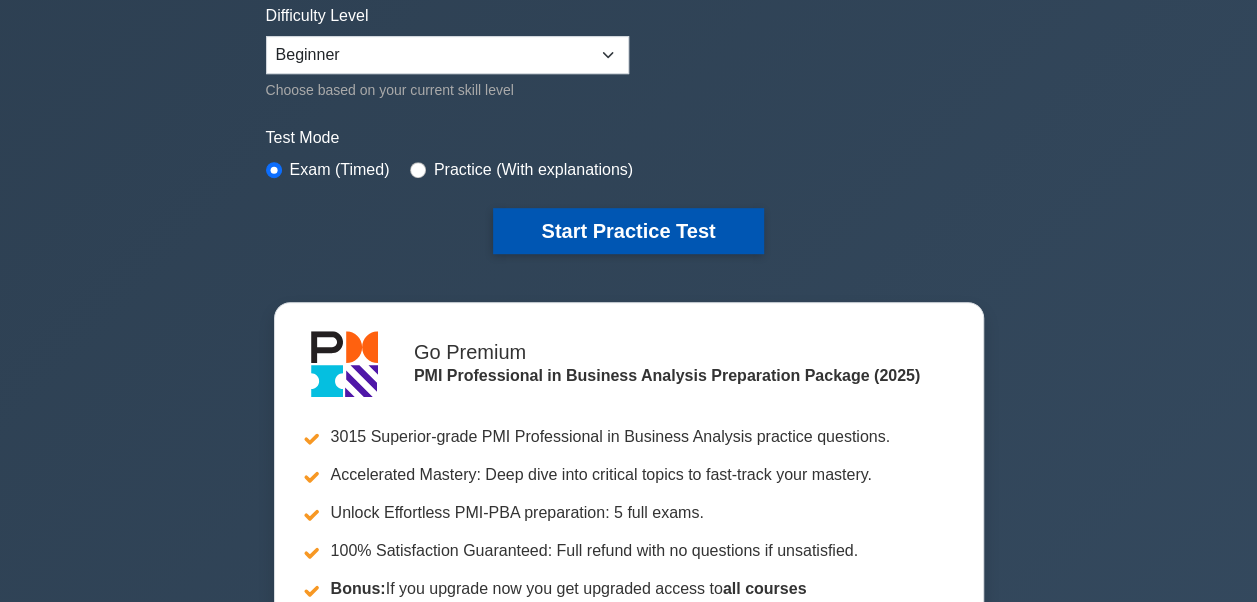 click on "Start Practice Test" at bounding box center (628, 231) 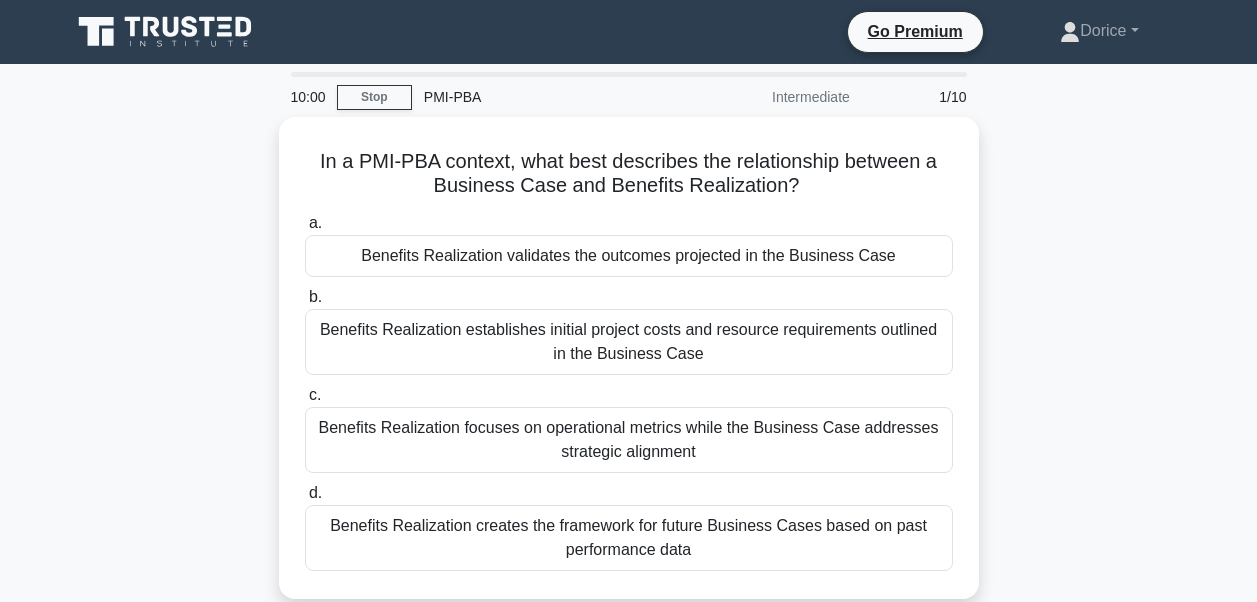 scroll, scrollTop: 0, scrollLeft: 0, axis: both 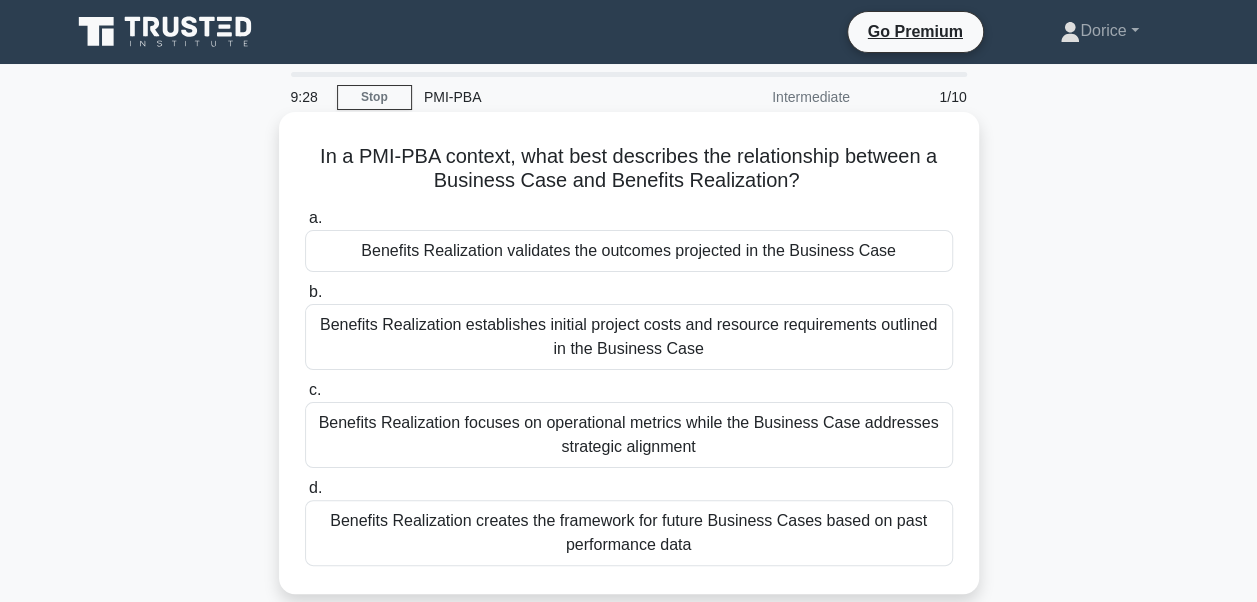 click on "Benefits Realization validates the outcomes projected in the Business Case" at bounding box center (629, 251) 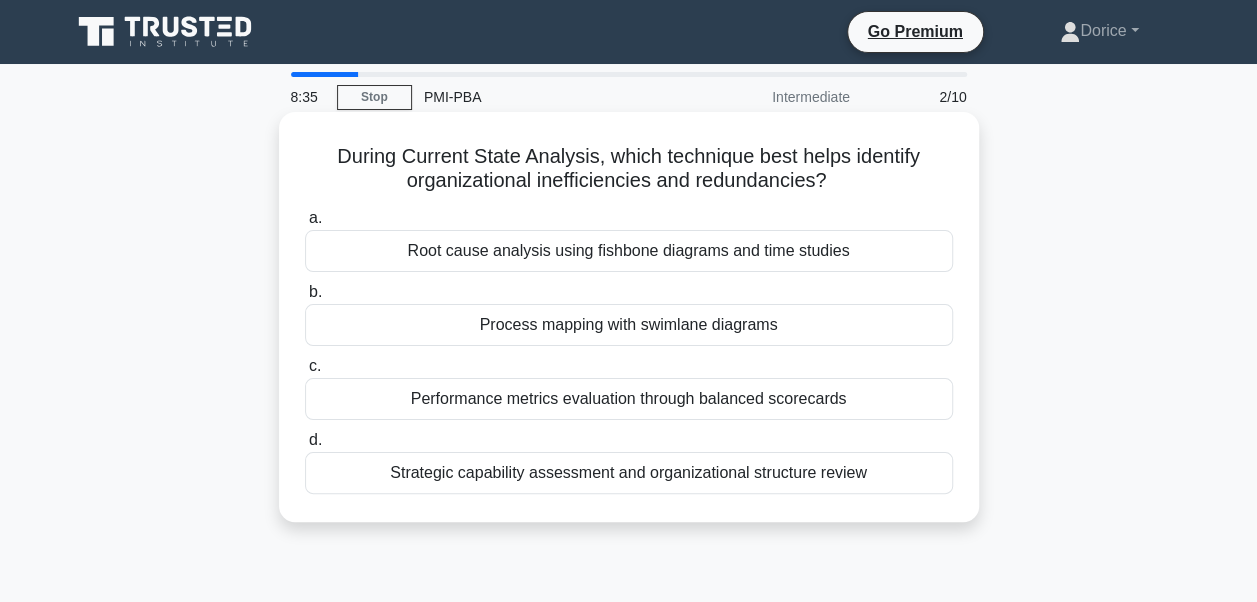 click on "Strategic capability assessment and organizational structure review" at bounding box center (629, 473) 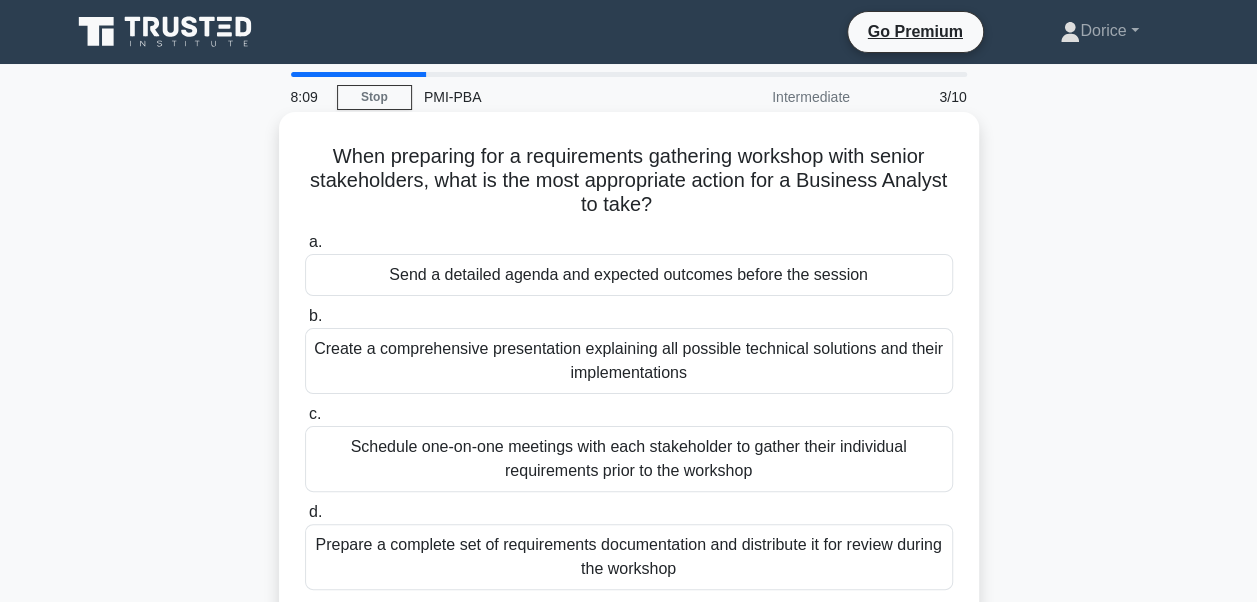 click on "Schedule one-on-one meetings with each stakeholder to gather their individual requirements prior to the workshop" at bounding box center [629, 459] 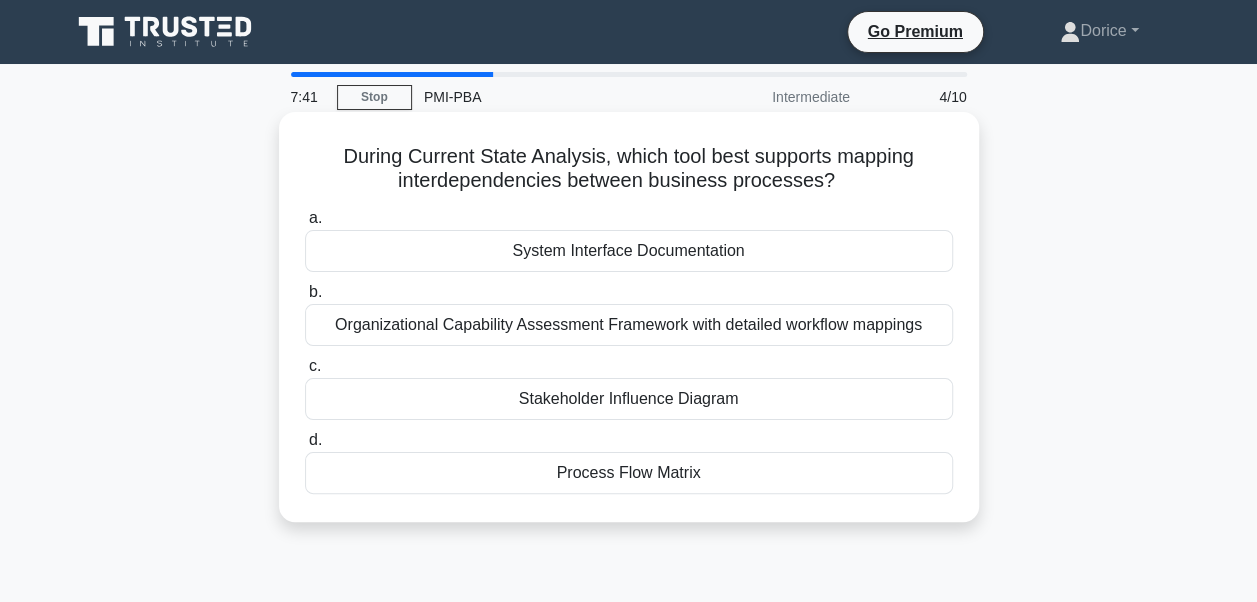 click on "Process Flow Matrix" at bounding box center (629, 473) 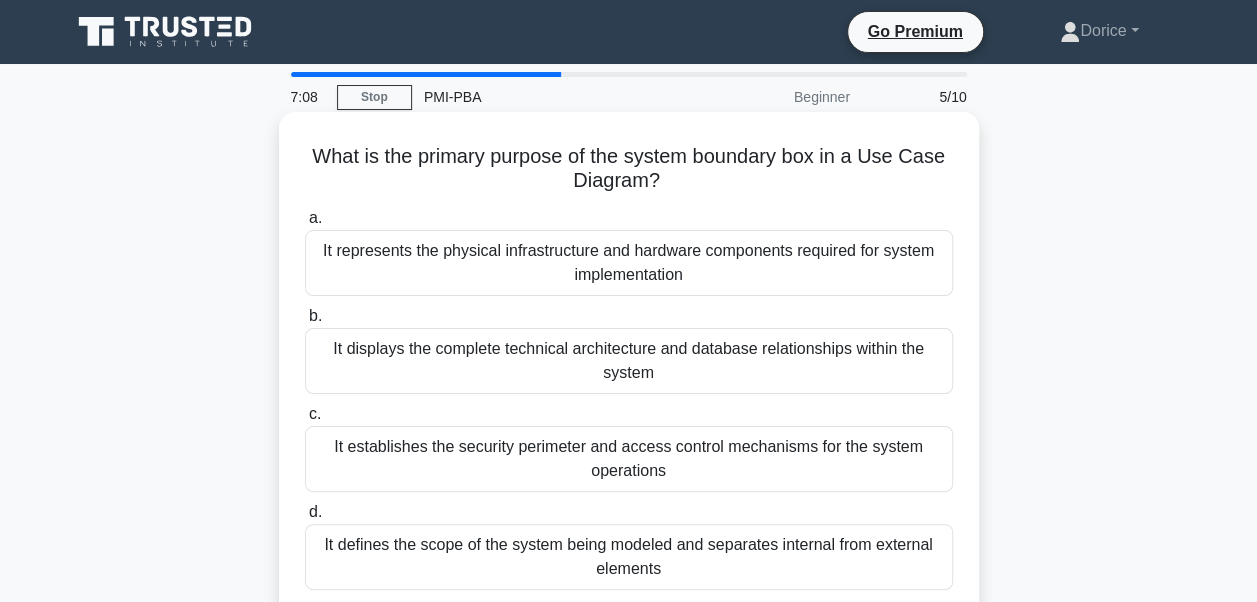 click on "It defines the scope of the system being modeled and separates internal from external elements" at bounding box center [629, 557] 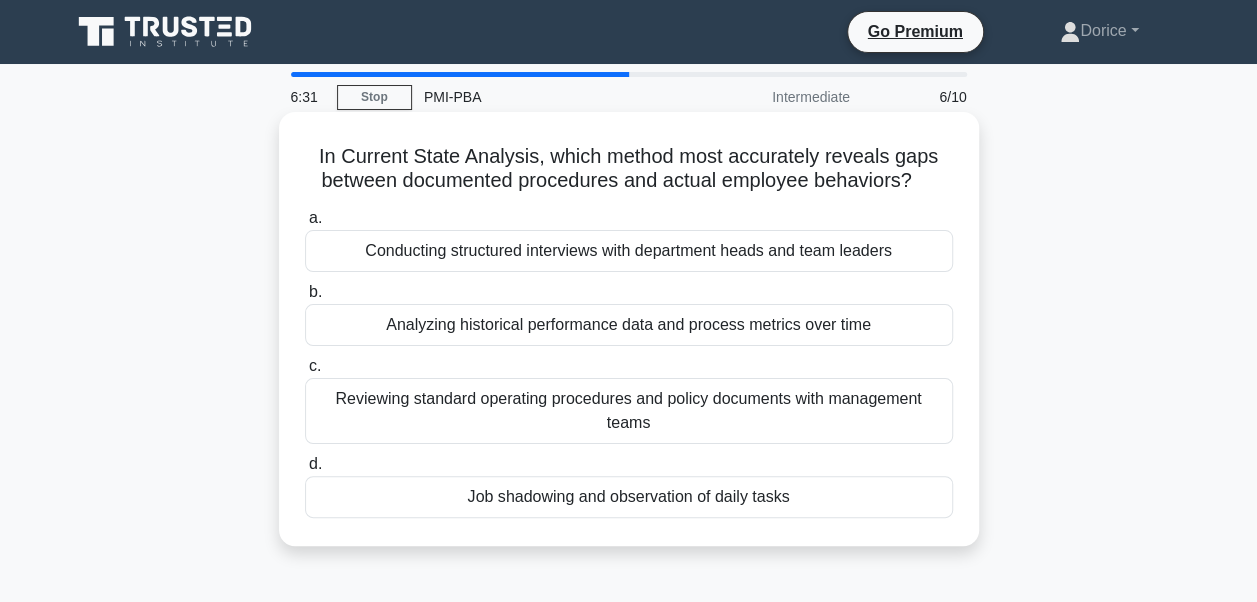 click on "Job shadowing and observation of daily tasks" at bounding box center (629, 497) 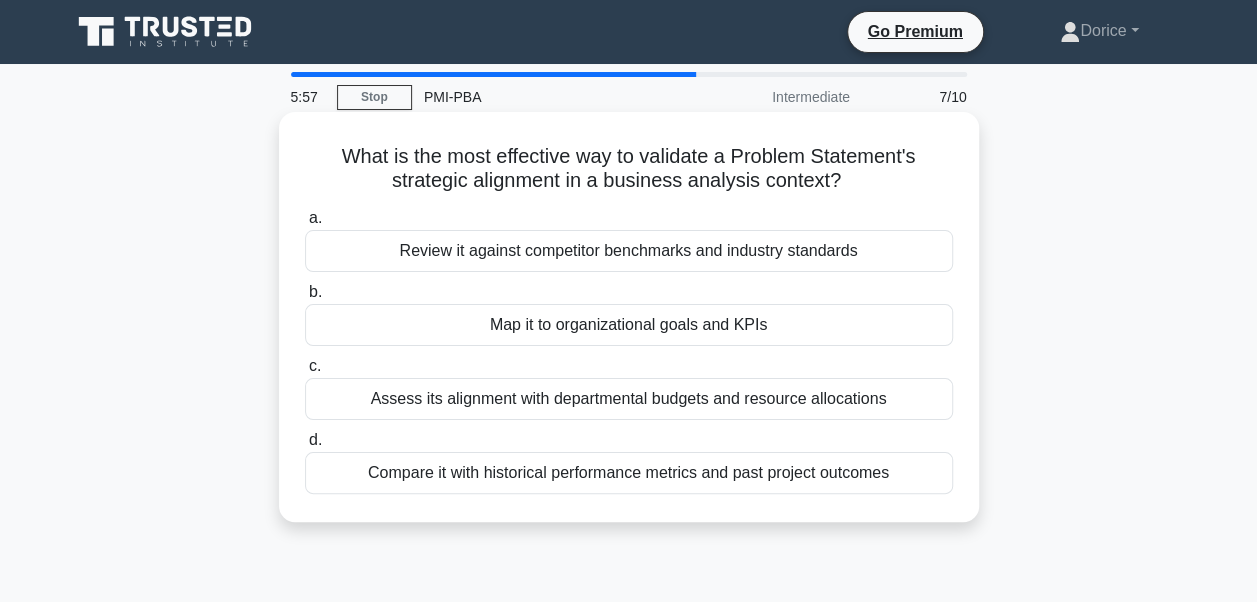 click on "Map it to organizational goals and KPIs" at bounding box center (629, 325) 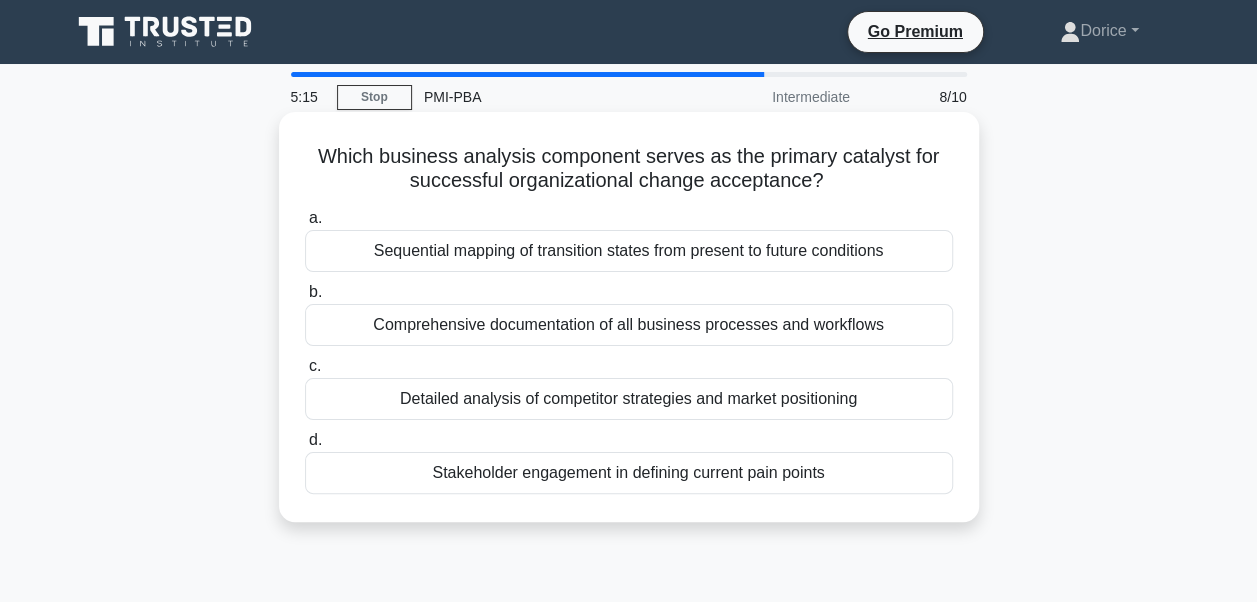 click on "Stakeholder engagement in defining current pain points" at bounding box center (629, 473) 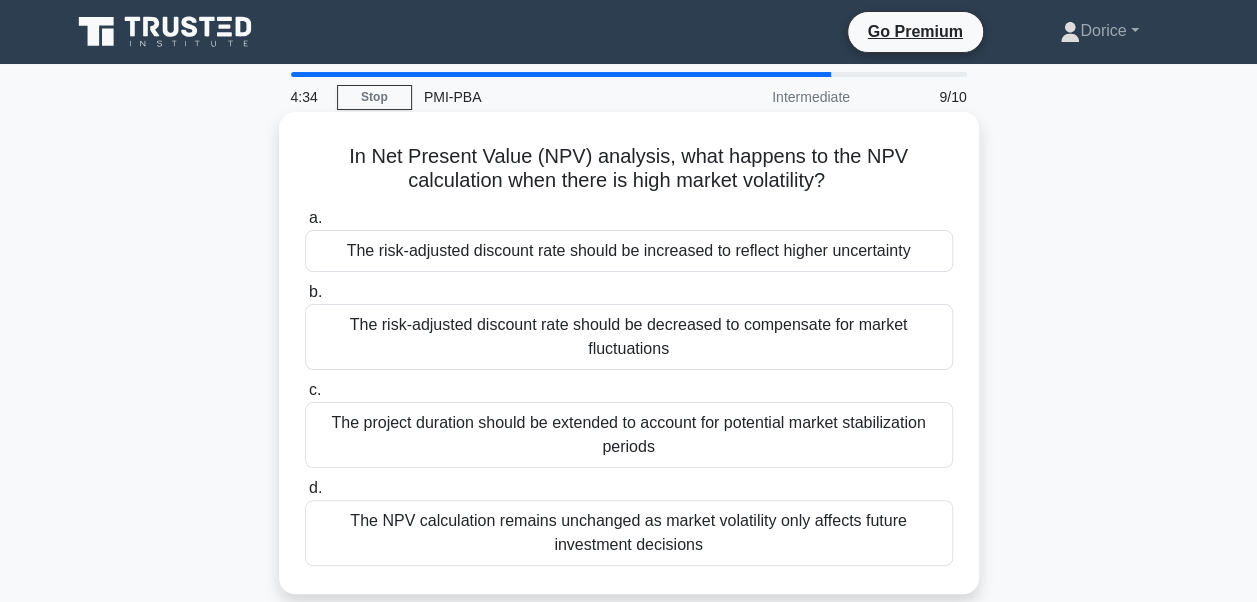 click on "The risk-adjusted discount rate should be decreased to compensate for market fluctuations" at bounding box center [629, 337] 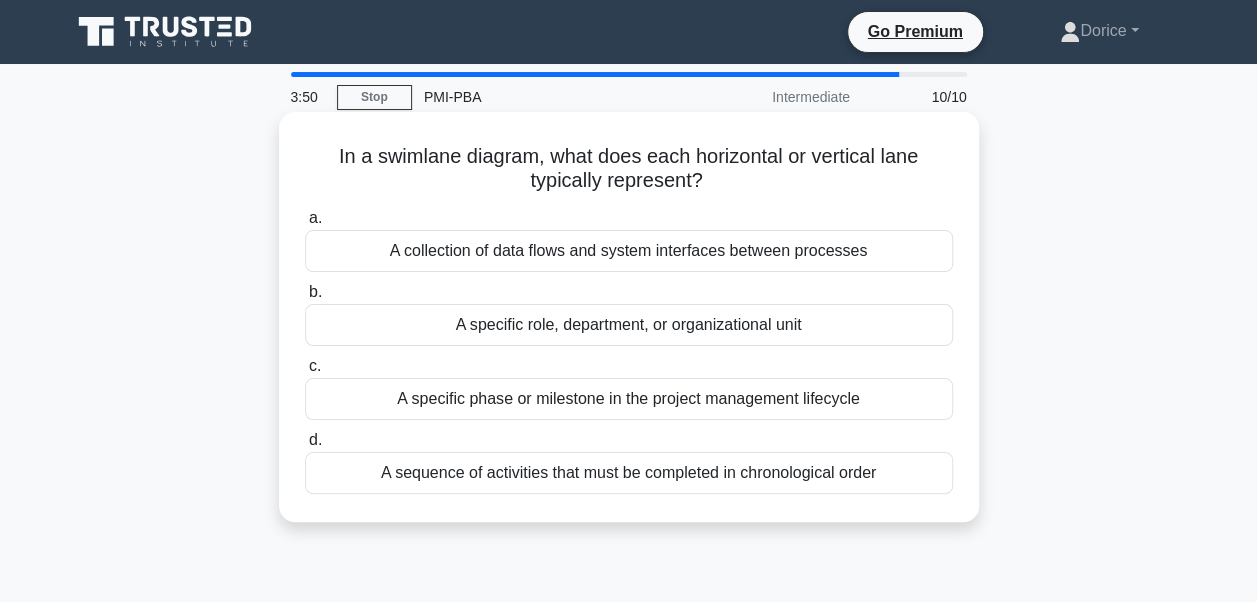 click on "A collection of data flows and system interfaces between processes" at bounding box center [629, 251] 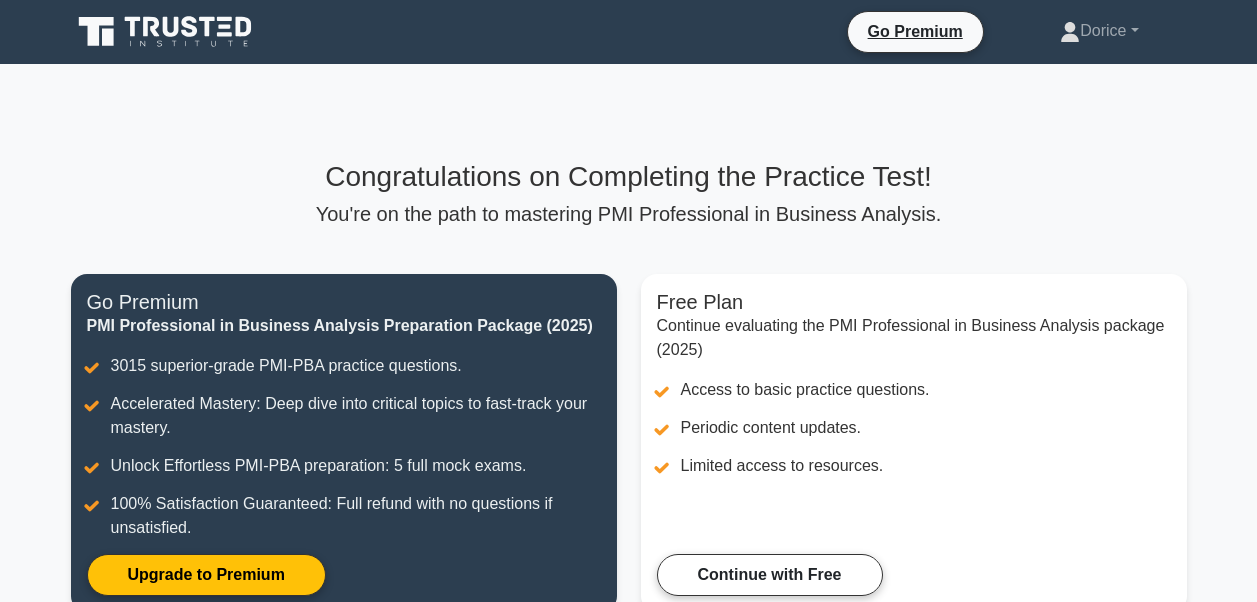 scroll, scrollTop: 0, scrollLeft: 0, axis: both 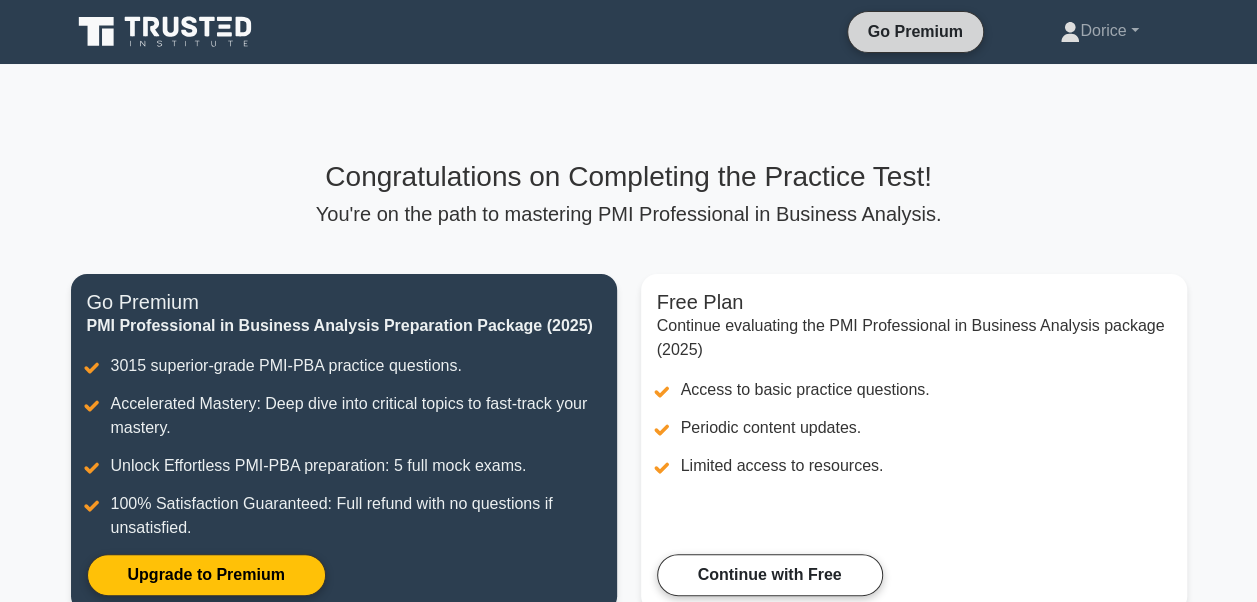 click on "Go Premium" at bounding box center (915, 31) 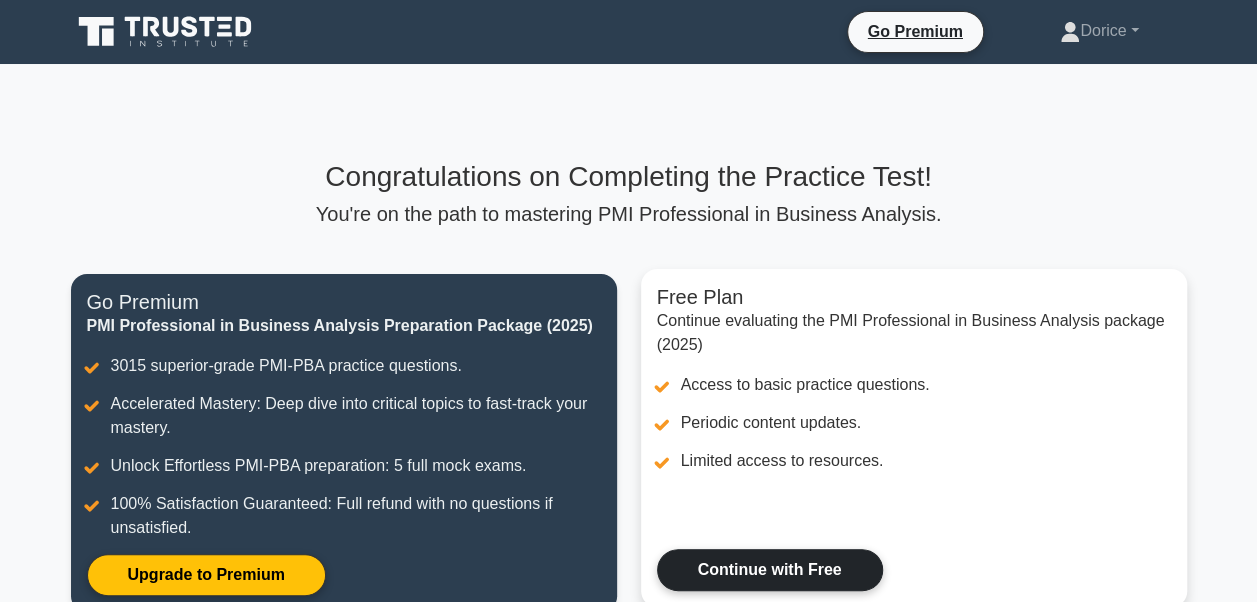 scroll, scrollTop: 100, scrollLeft: 0, axis: vertical 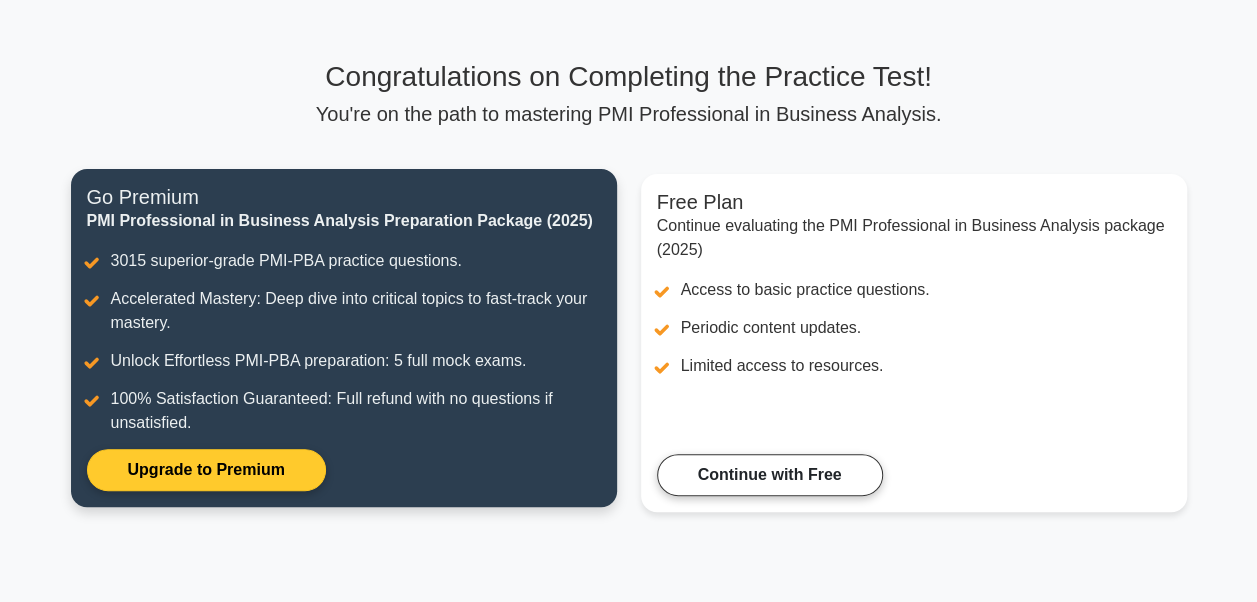 click on "Upgrade to Premium" at bounding box center [206, 470] 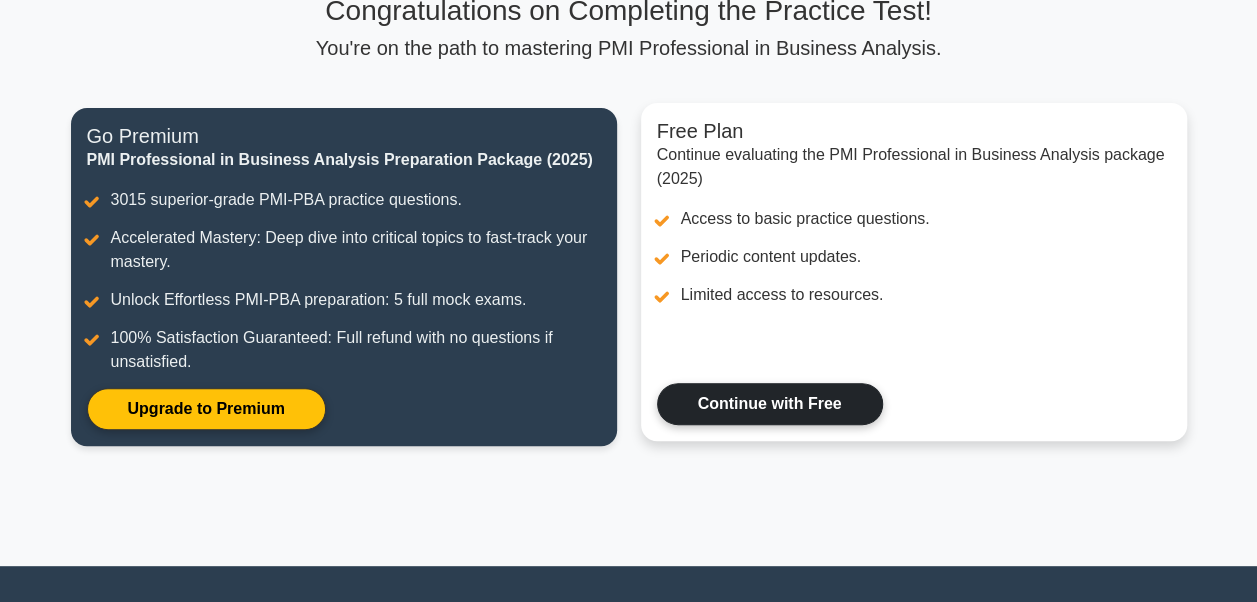 scroll, scrollTop: 0, scrollLeft: 0, axis: both 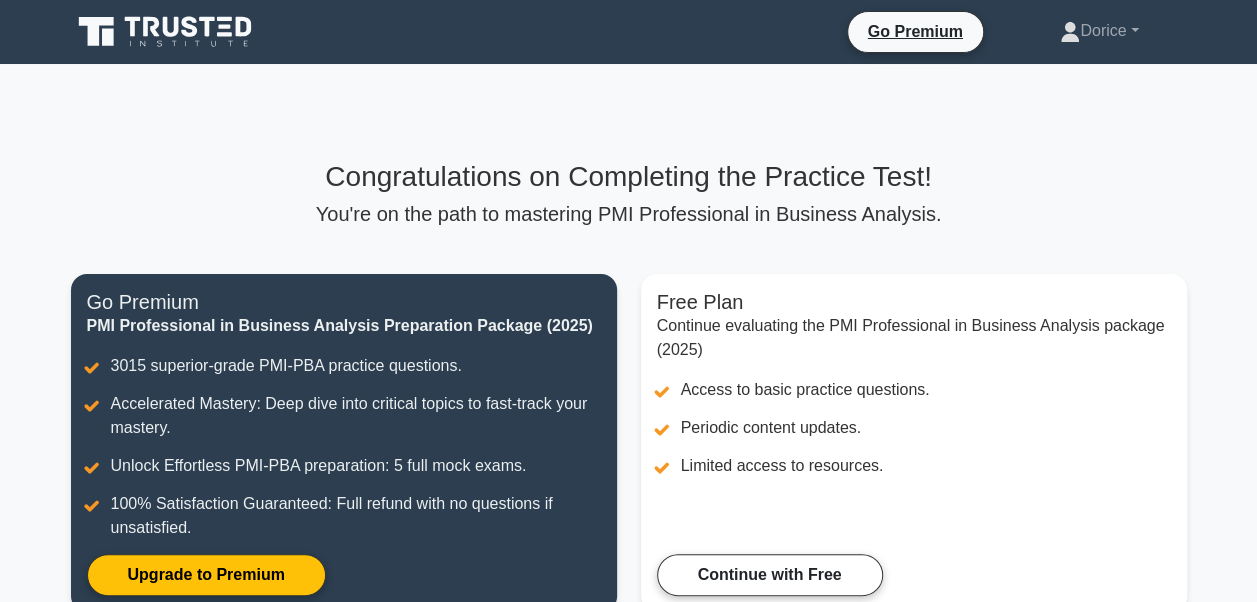 click on "You're on the path to mastering PMI Professional in Business Analysis." at bounding box center (629, 214) 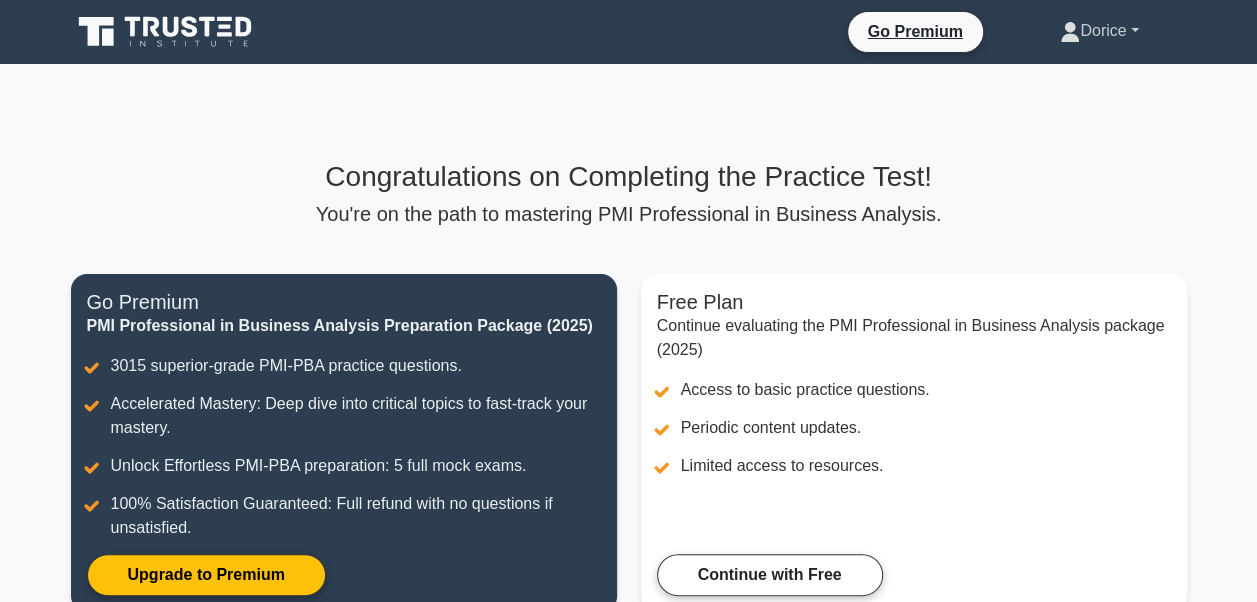 click on "Dorice" at bounding box center (1099, 31) 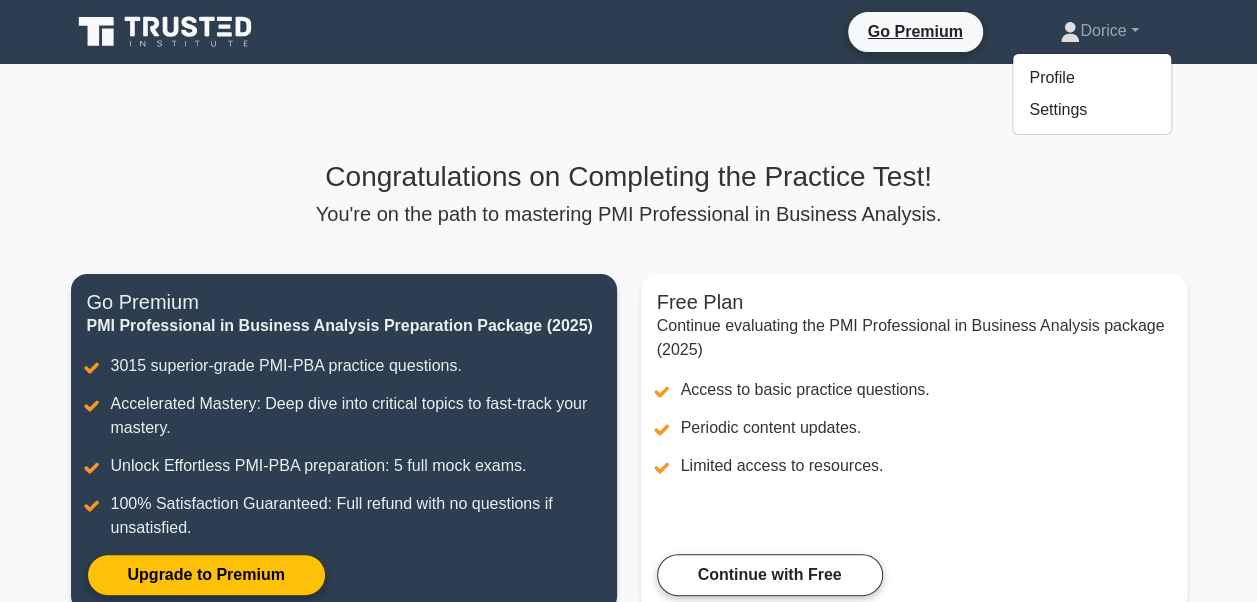 click on "Congratulations on Completing the Practice Test!" at bounding box center (629, 177) 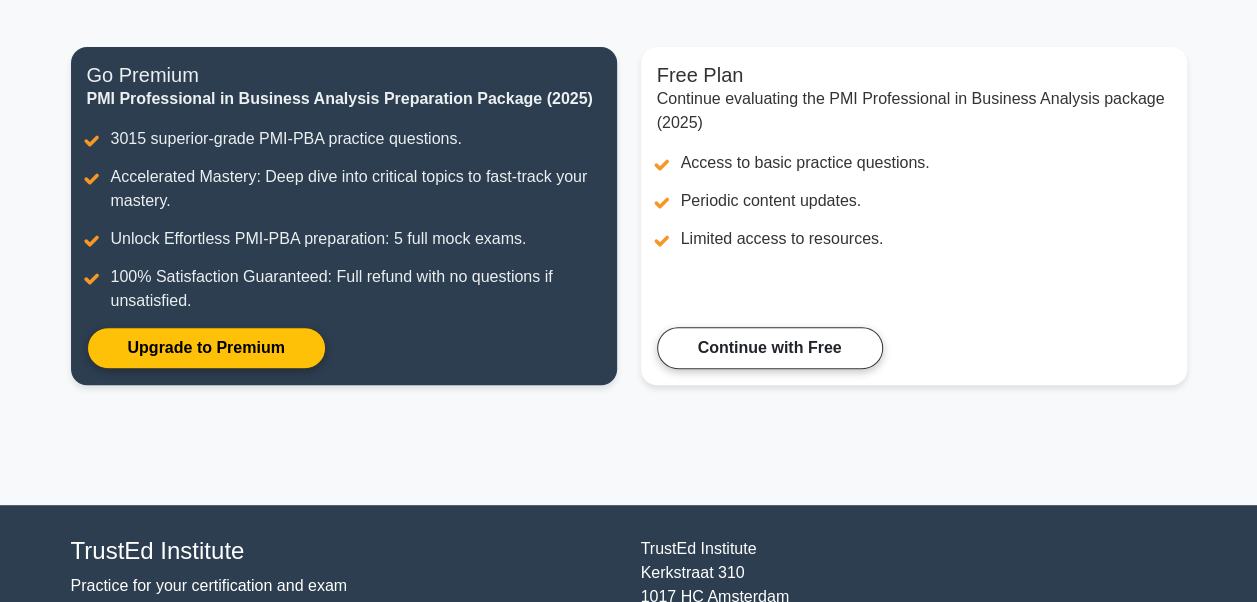 scroll, scrollTop: 350, scrollLeft: 0, axis: vertical 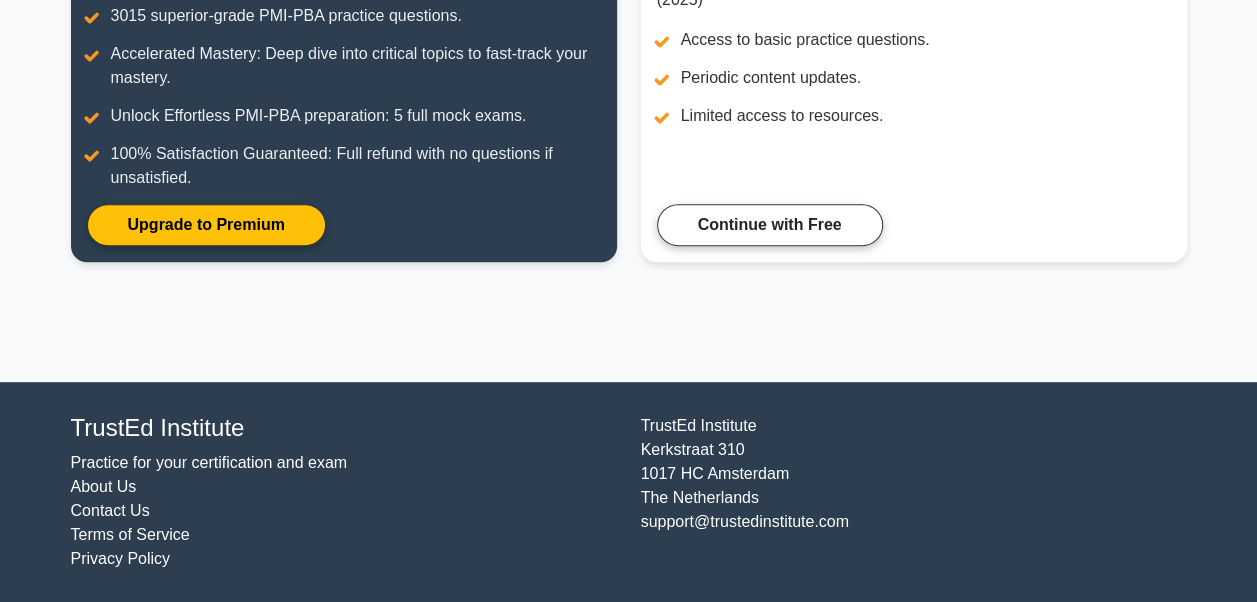 click on "Congratulations on Completing the Practice Test!
You're on the path to mastering PMI Professional in Business Analysis.
Free Plan
Continue evaluating the PMI Professional in Business Analysis package ([YEAR])
Access to basic practice questions.
Periodic content updates.
Limited access to resources.
Continue with Free
Go Premium
PMI Professional in Business Analysis Preparation Package ([YEAR]) Upgrade to Premium" at bounding box center (629, 48) 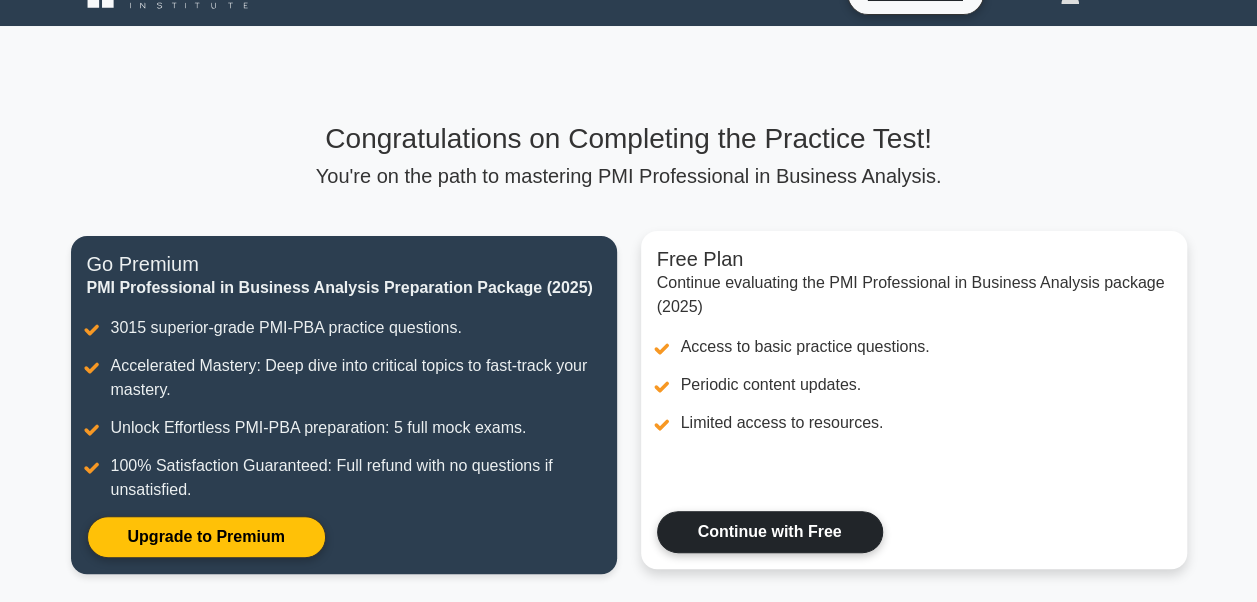 scroll, scrollTop: 0, scrollLeft: 0, axis: both 